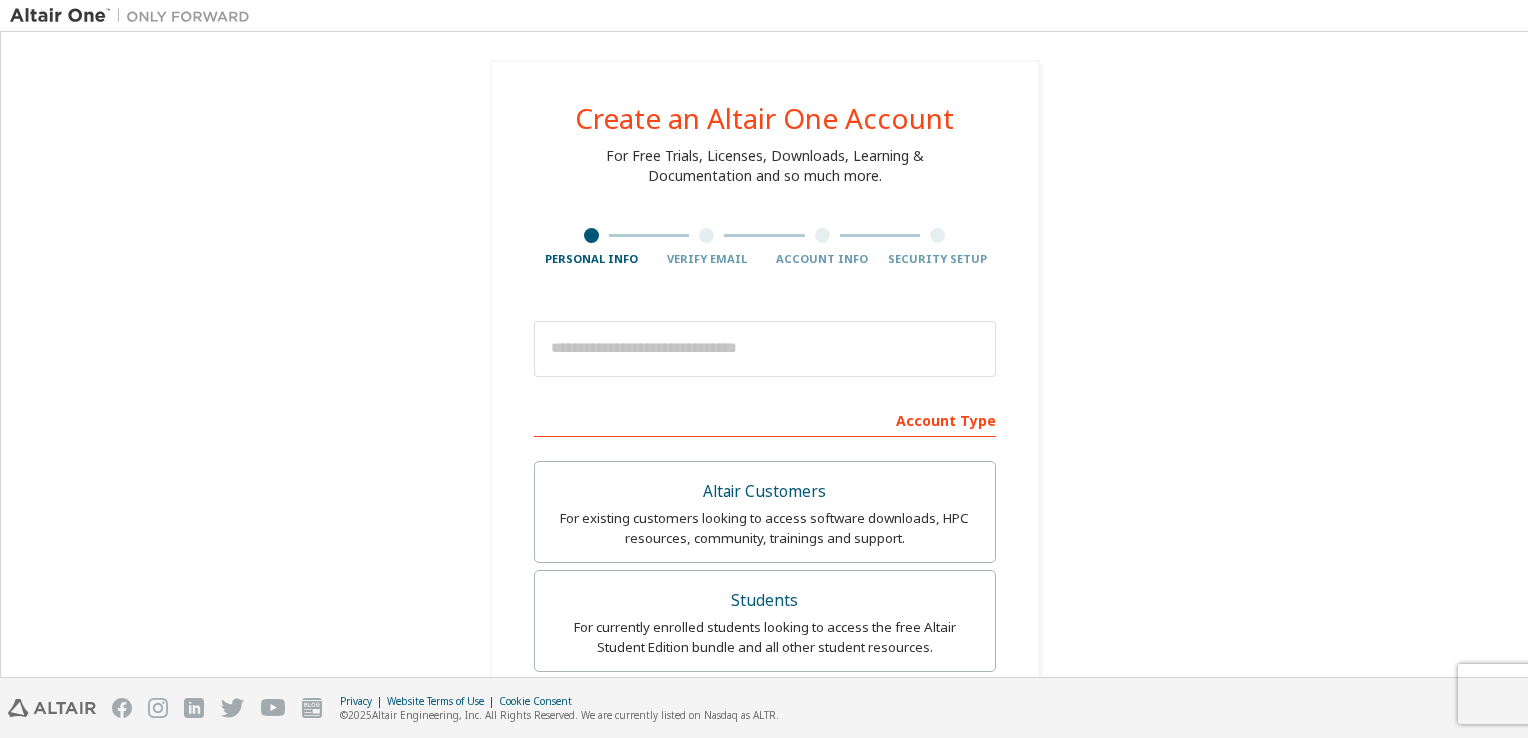 scroll, scrollTop: 0, scrollLeft: 0, axis: both 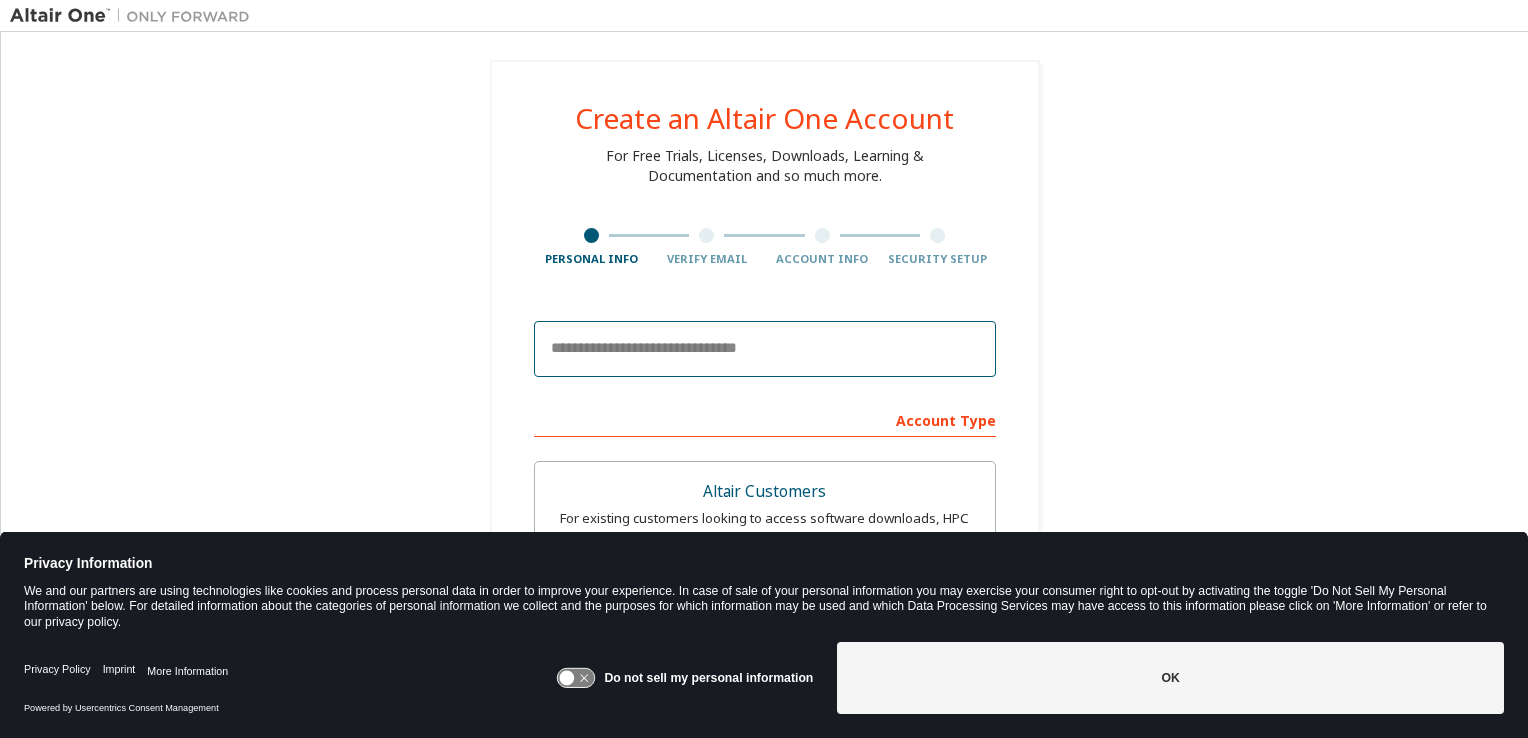 click at bounding box center (765, 349) 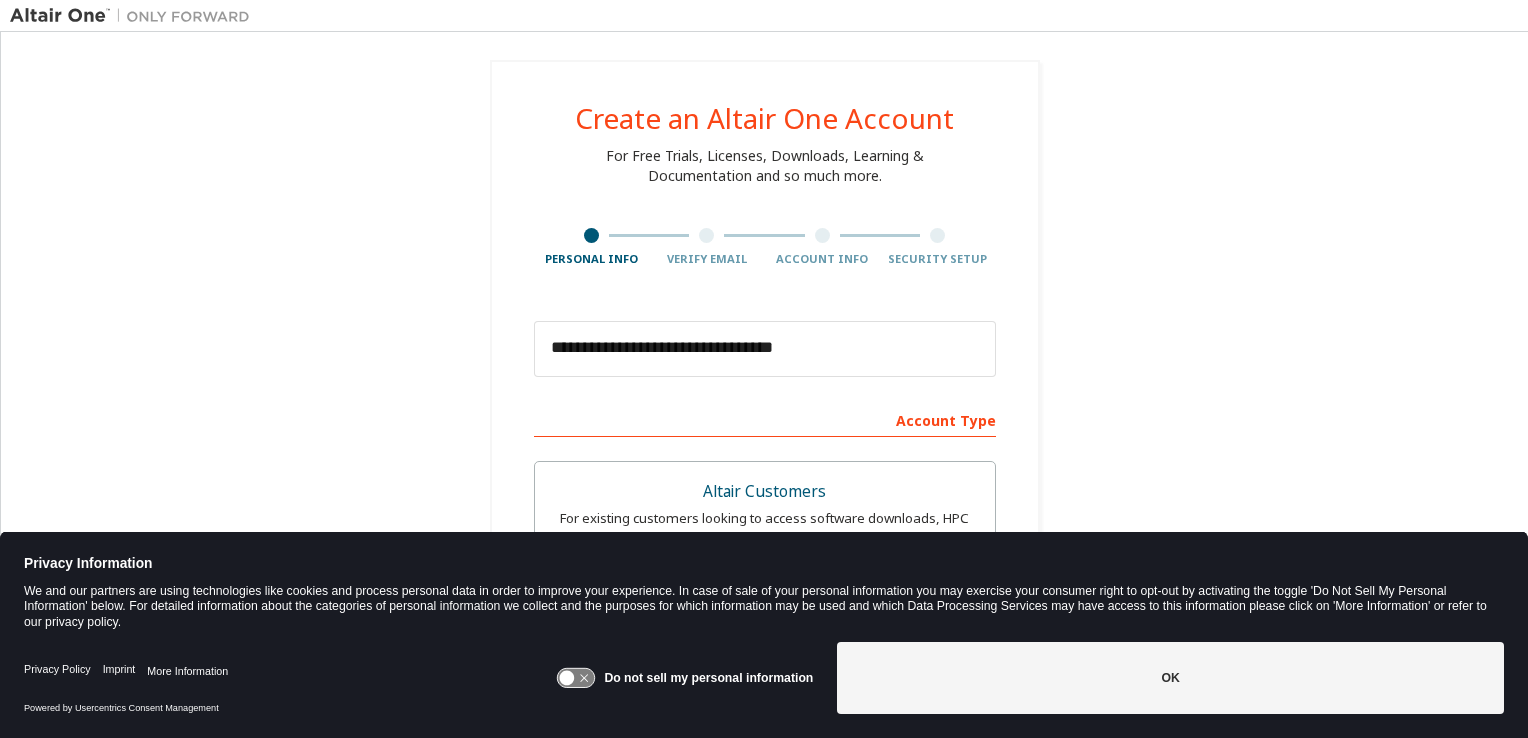 type on "*****" 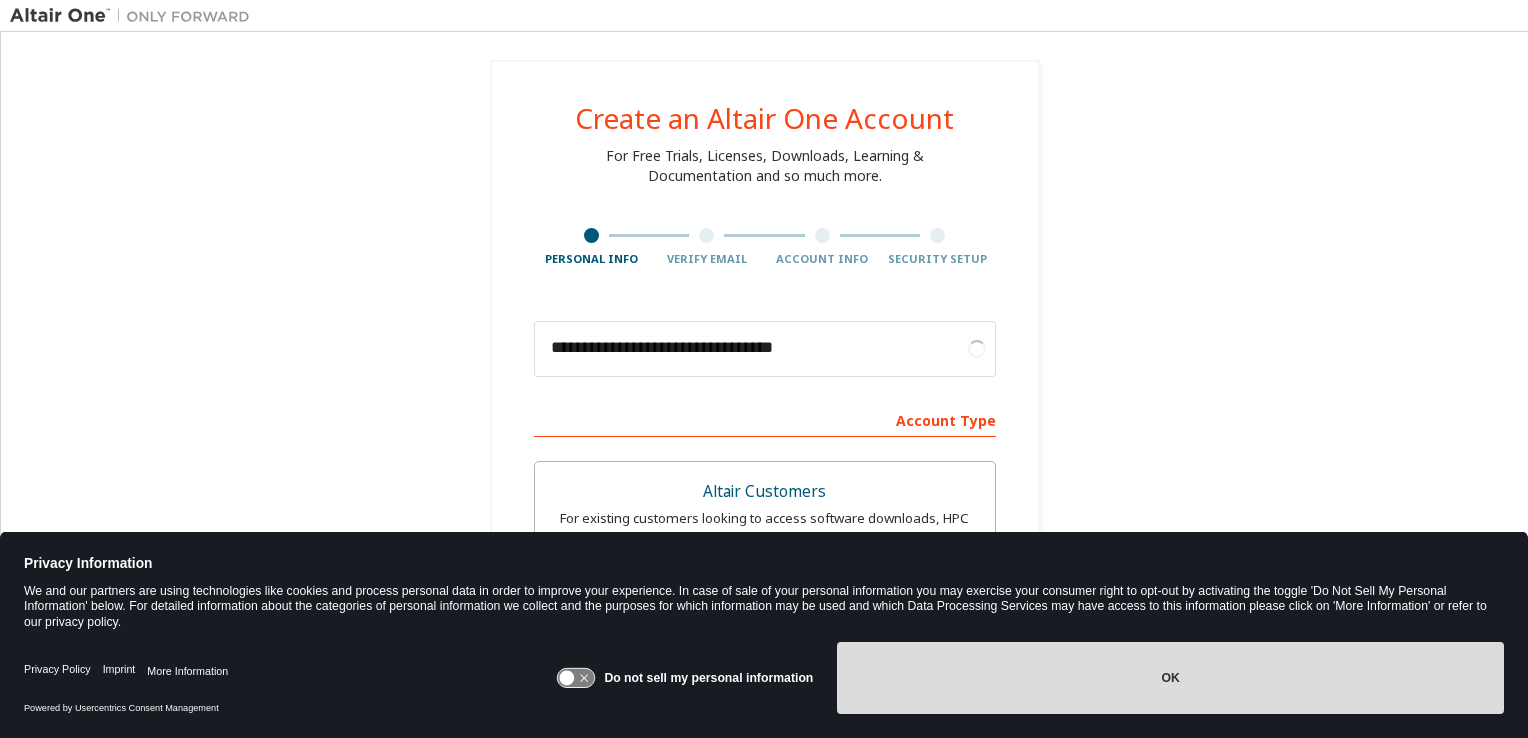 click on "OK" at bounding box center [1170, 678] 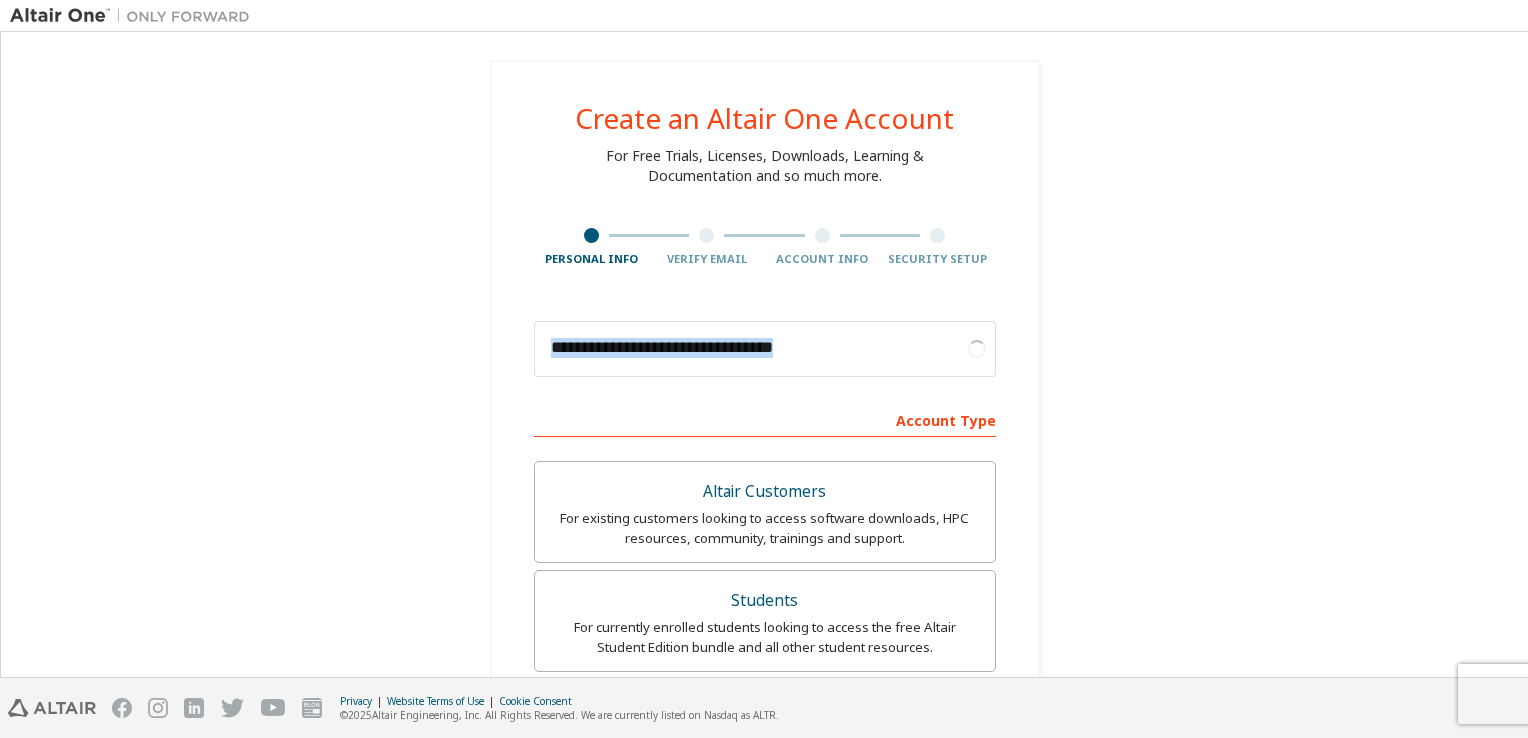 drag, startPoint x: 1517, startPoint y: 265, endPoint x: 1288, endPoint y: 358, distance: 247.16391 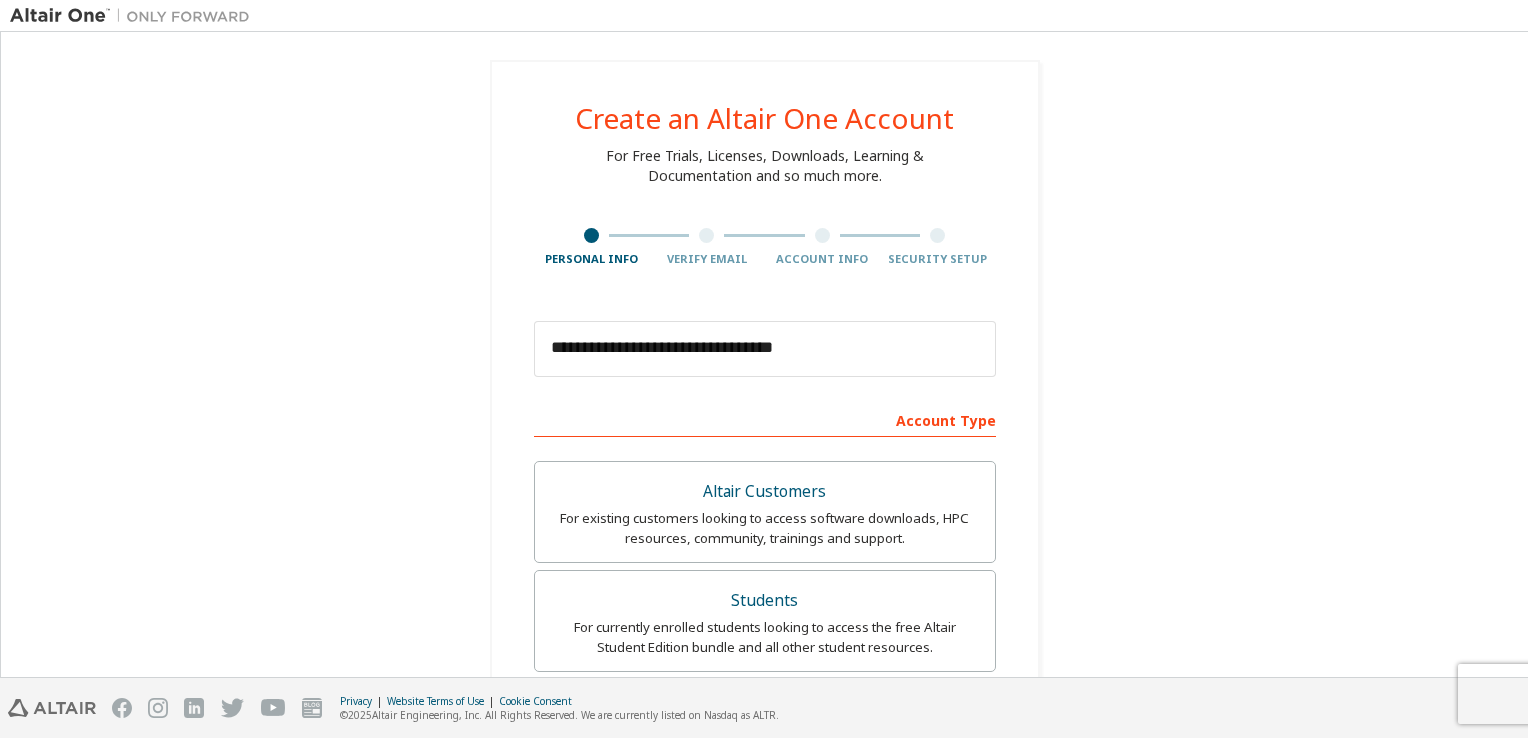 drag, startPoint x: 1288, startPoint y: 358, endPoint x: 1522, endPoint y: 166, distance: 302.68796 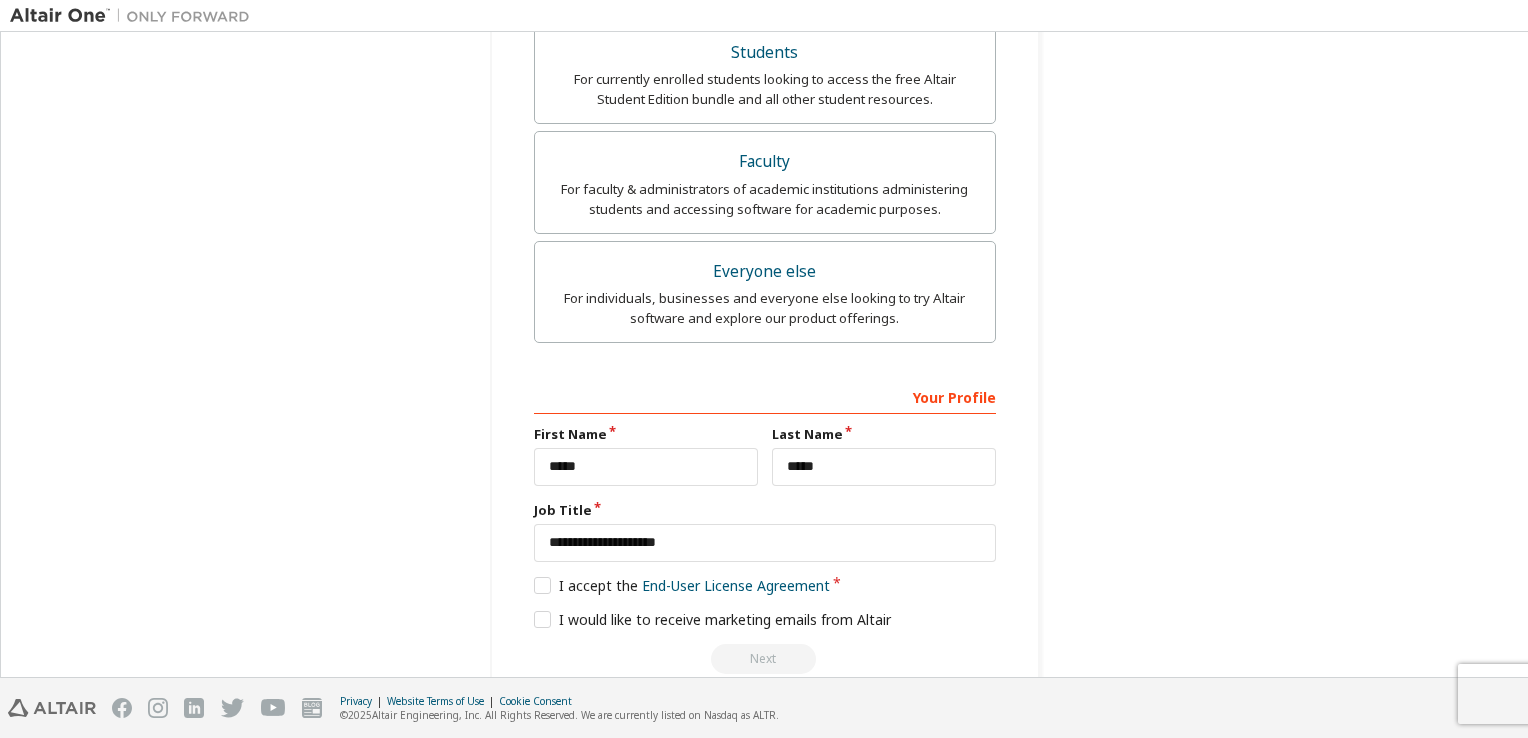 scroll, scrollTop: 584, scrollLeft: 0, axis: vertical 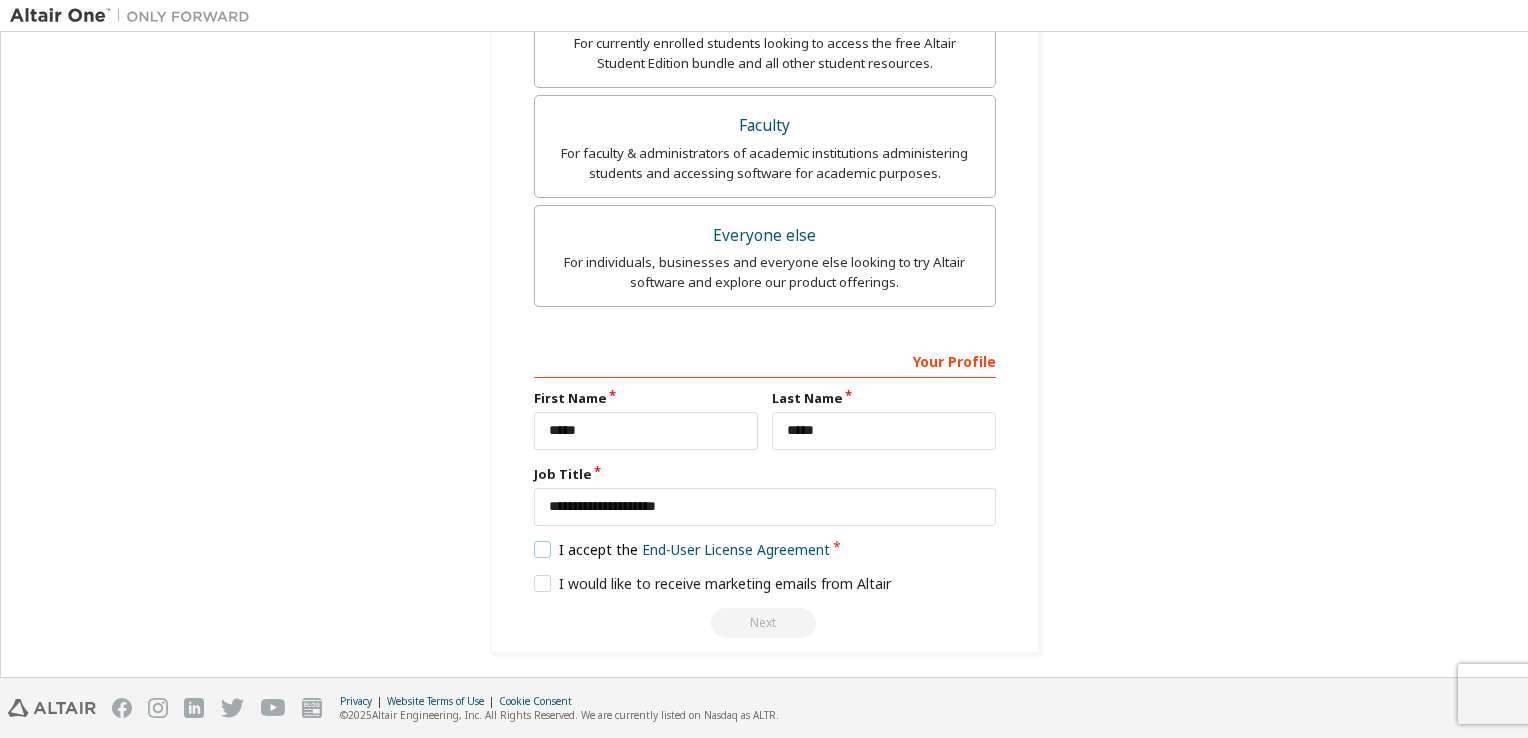 click on "I accept the    End-User License Agreement" at bounding box center [682, 549] 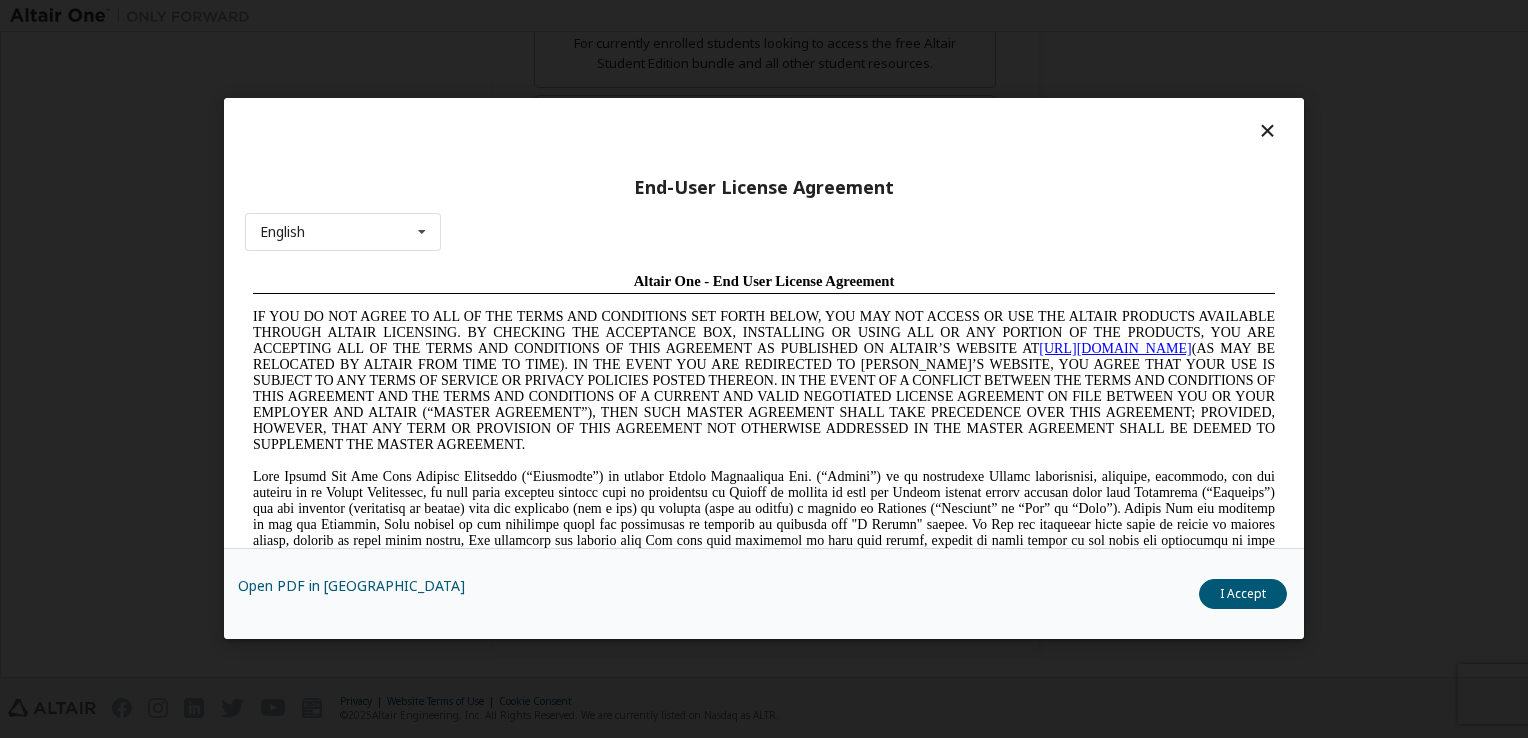 scroll, scrollTop: 0, scrollLeft: 0, axis: both 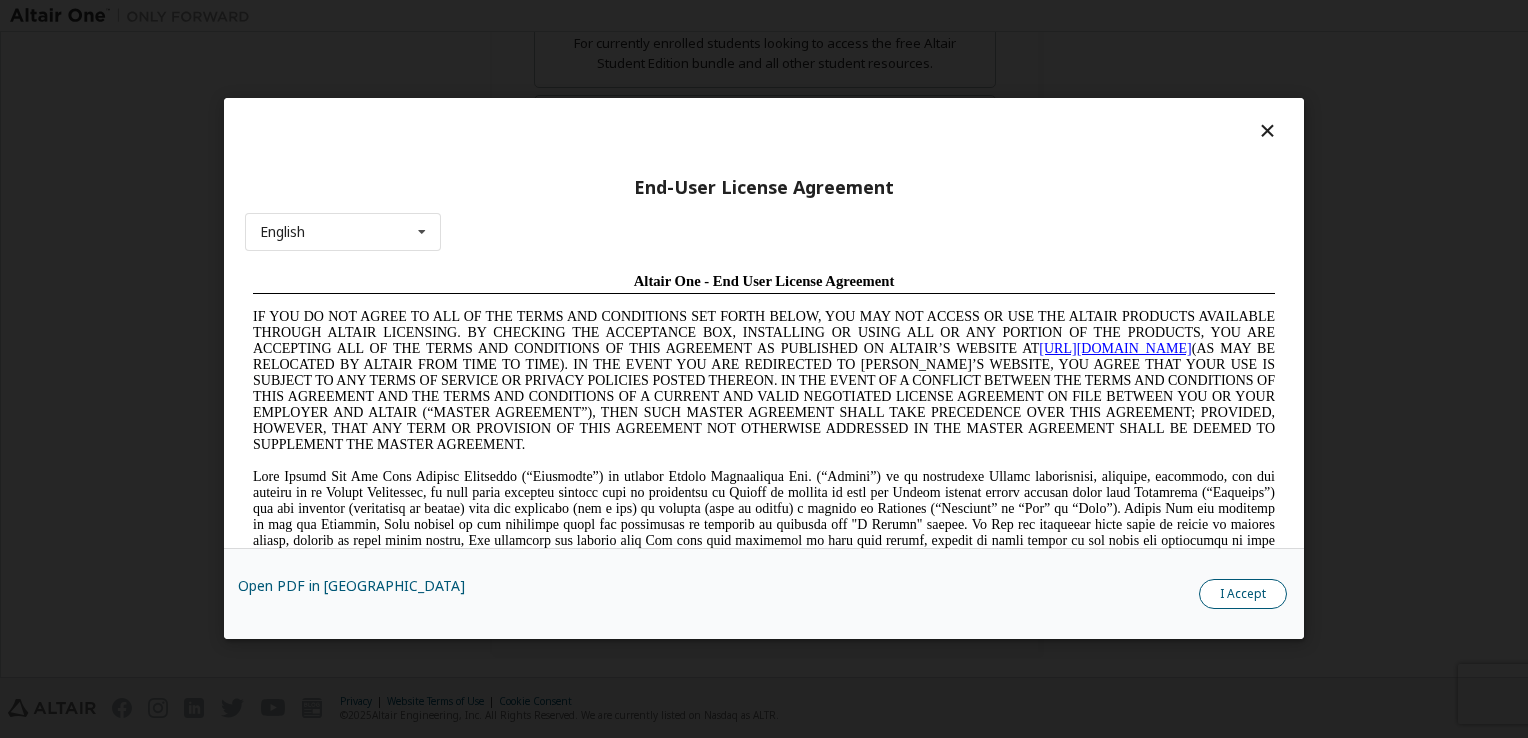 click on "I Accept" at bounding box center (1243, 595) 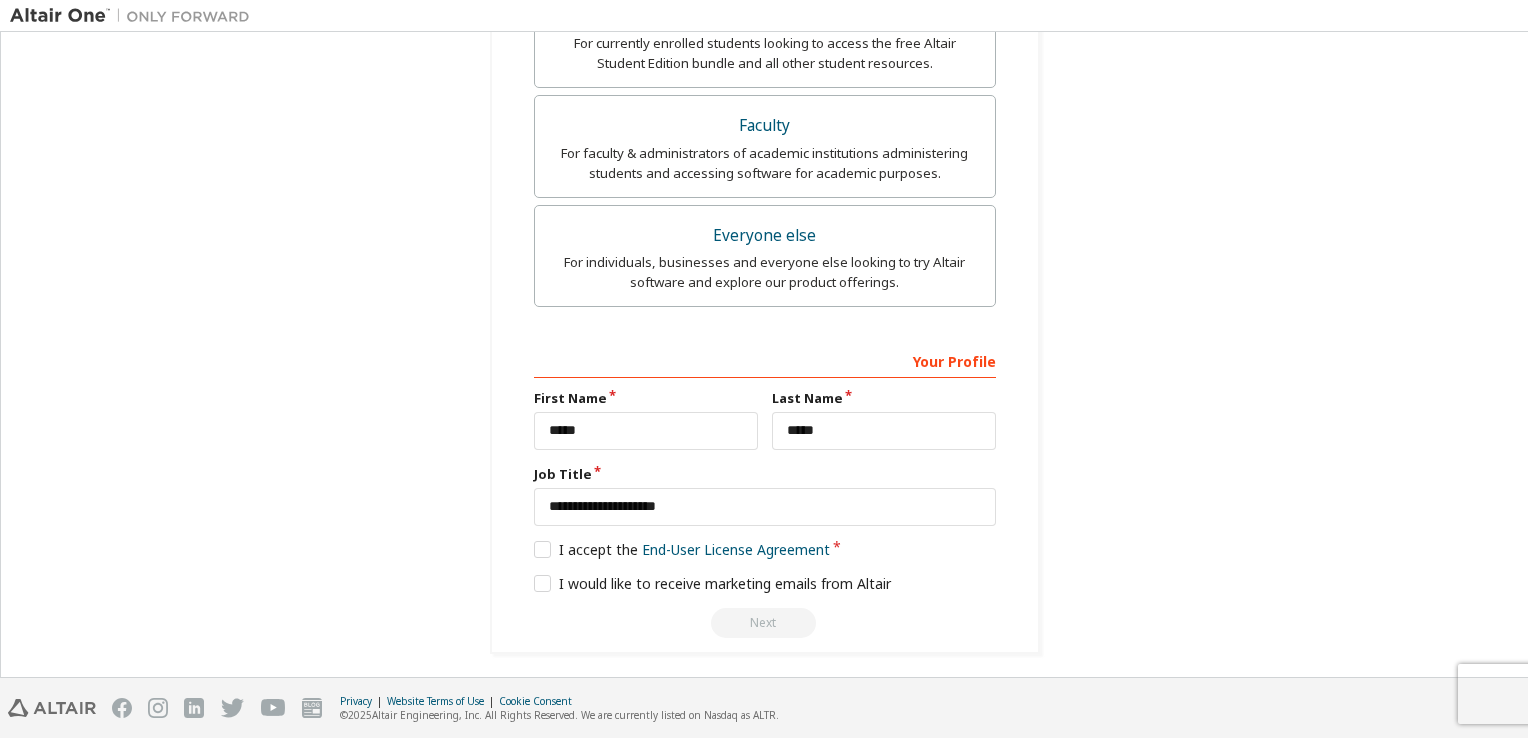 click on "**********" at bounding box center (765, 490) 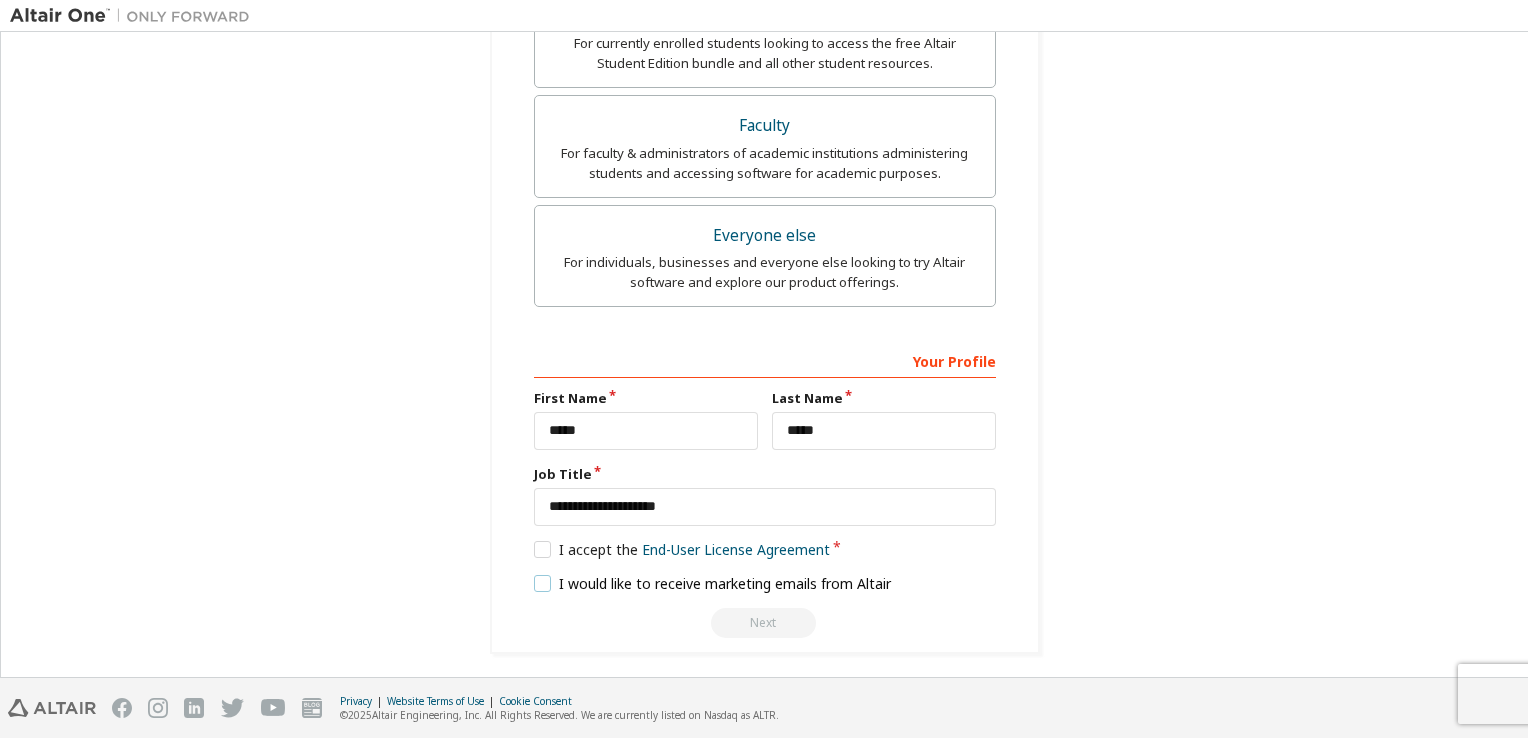 click on "I would like to receive marketing emails from Altair" at bounding box center [713, 583] 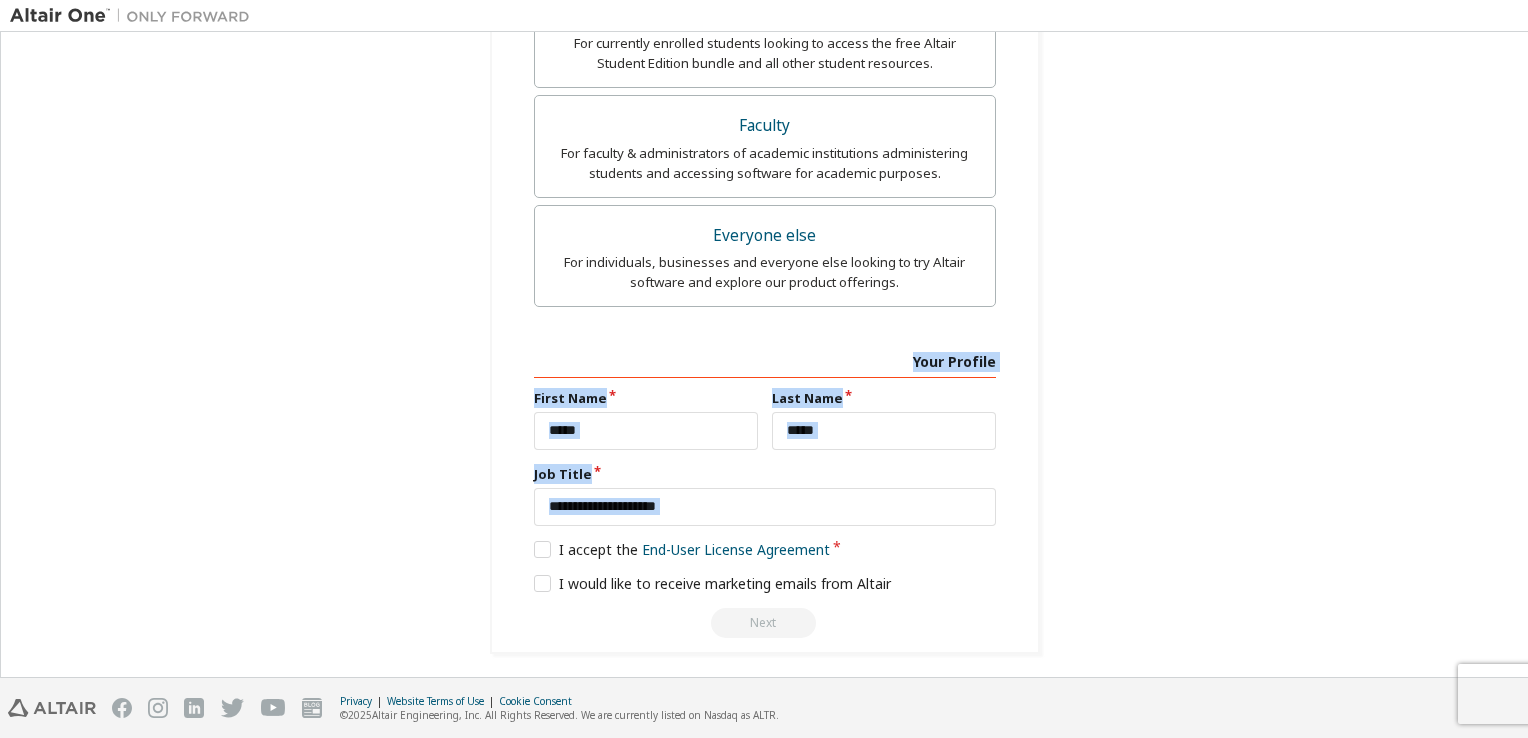 drag, startPoint x: 818, startPoint y: 558, endPoint x: 1397, endPoint y: 297, distance: 635.10785 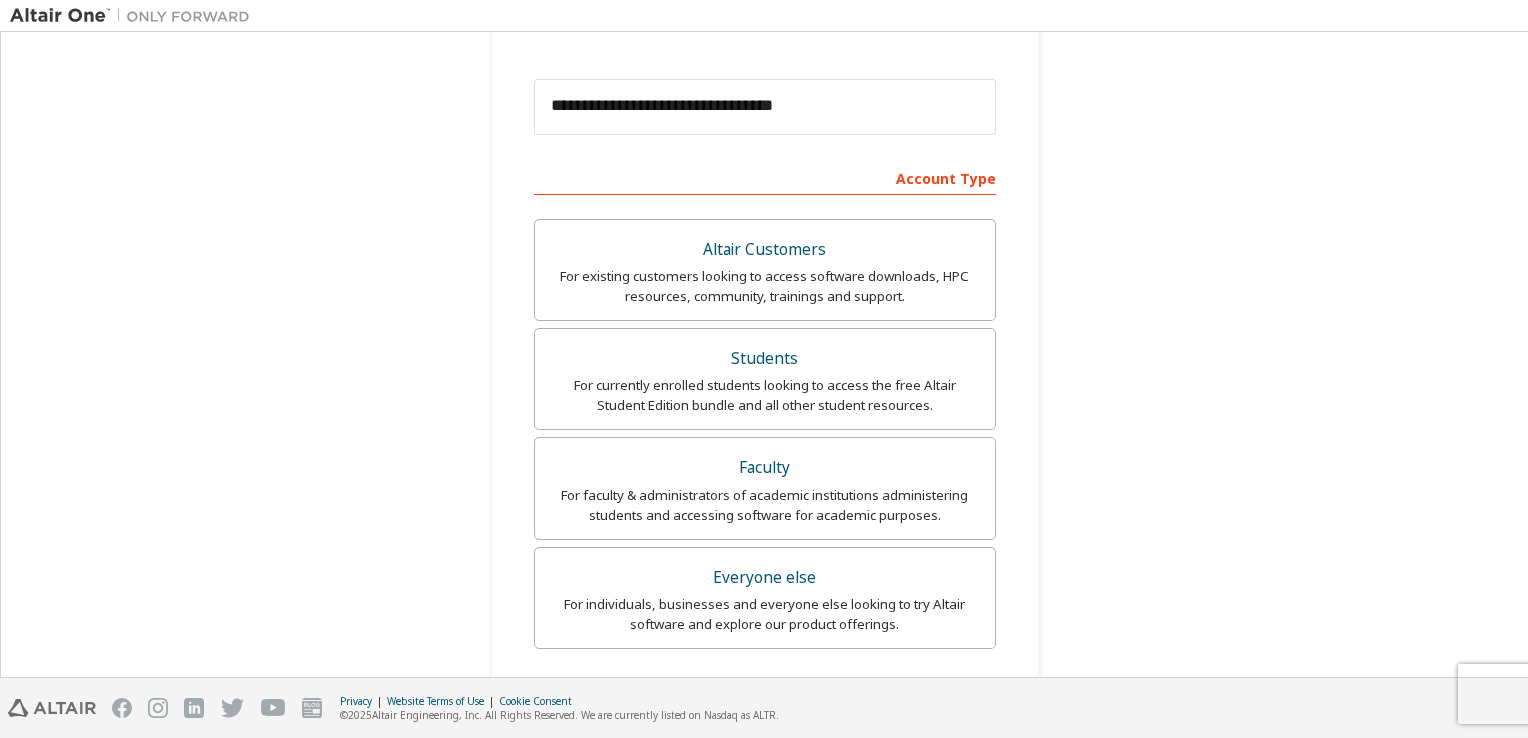 scroll, scrollTop: 238, scrollLeft: 0, axis: vertical 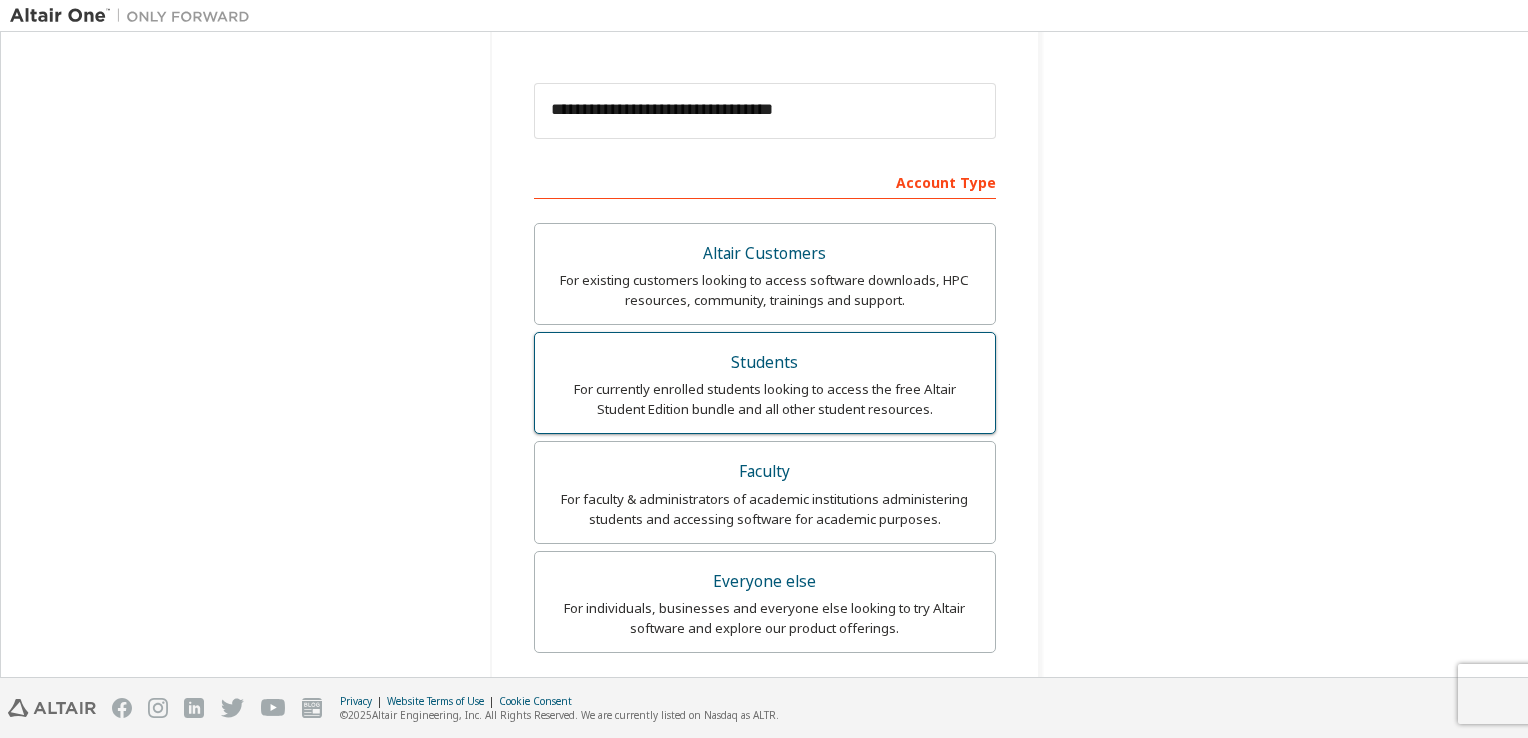 click on "For currently enrolled students looking to access the free Altair Student Edition bundle and all other student resources." at bounding box center (765, 399) 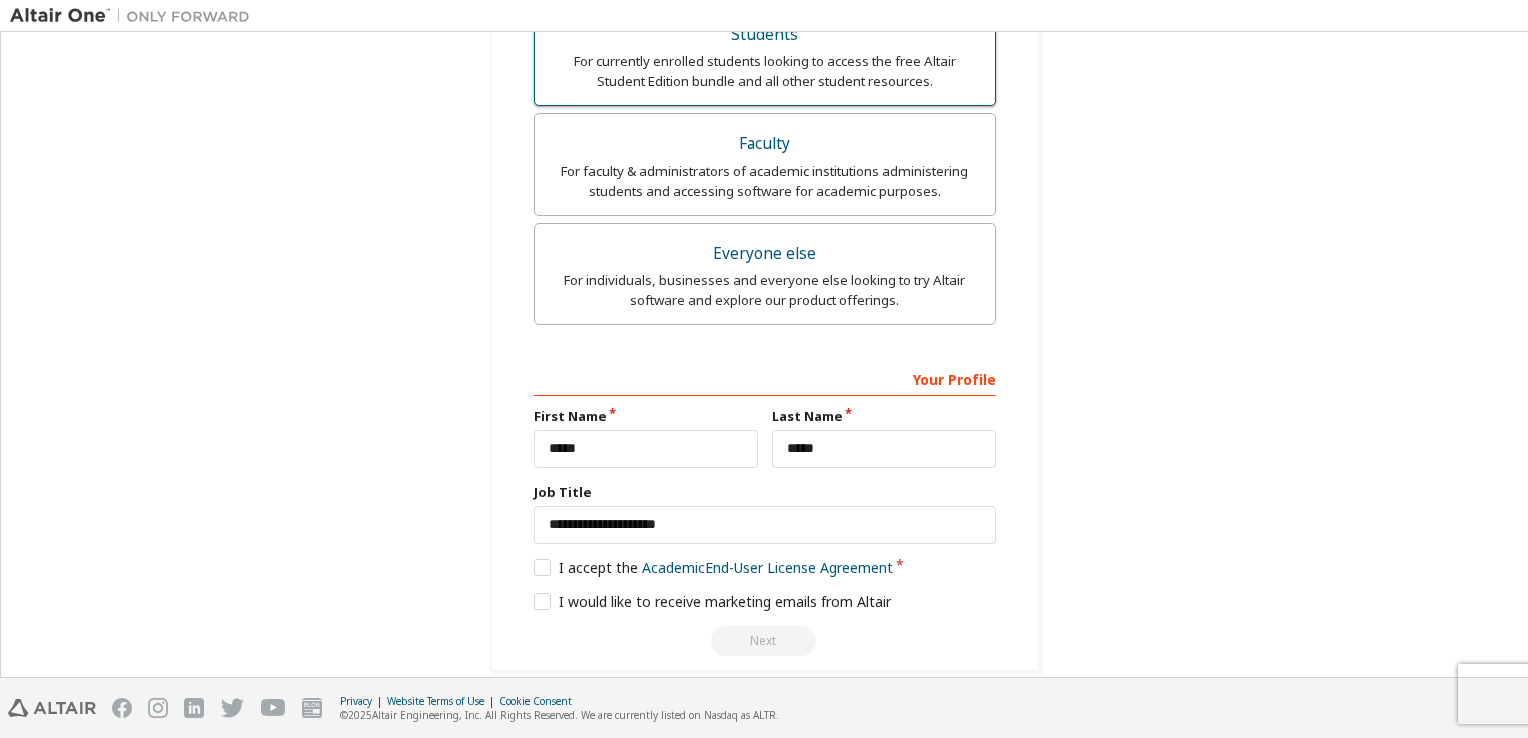 scroll, scrollTop: 584, scrollLeft: 0, axis: vertical 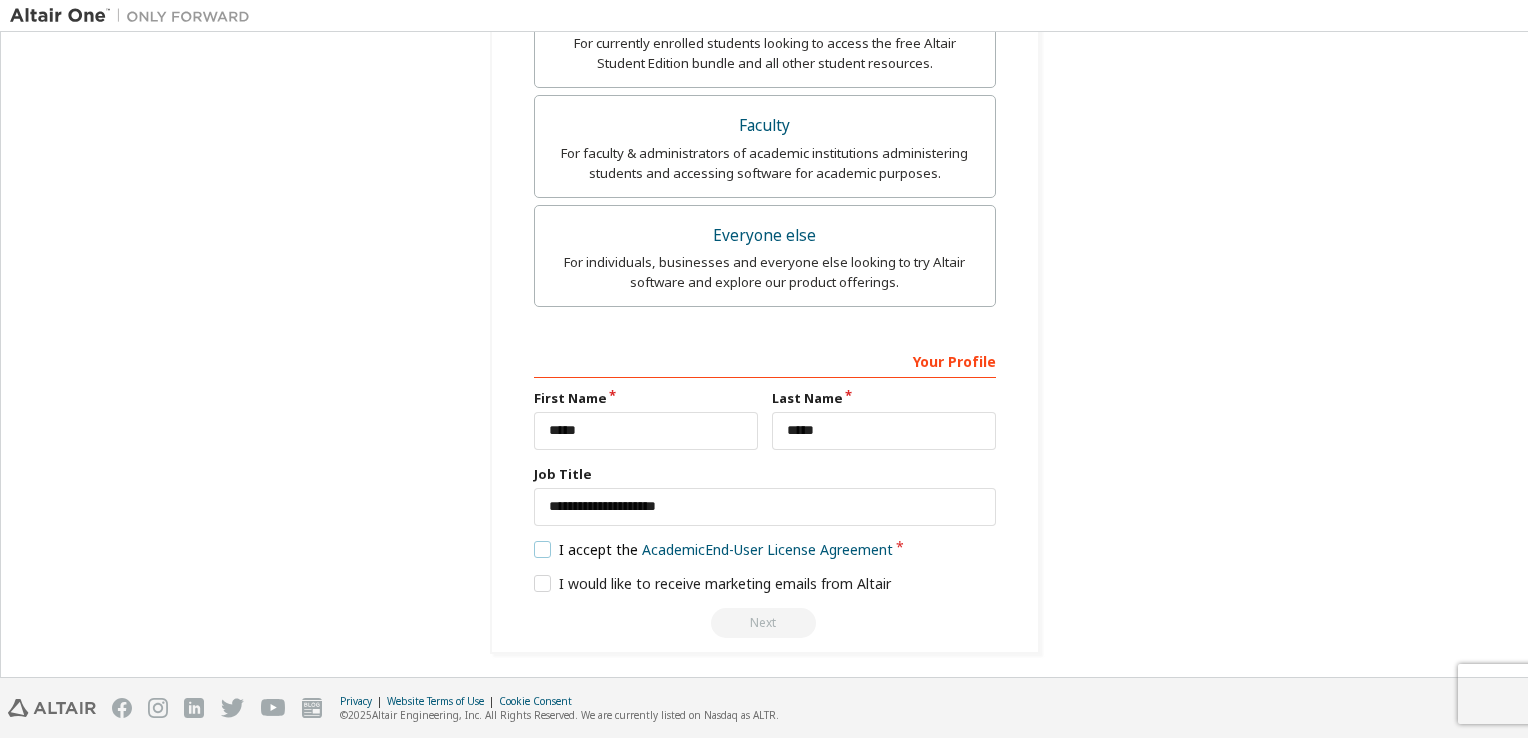 click on "I accept the   Academic   End-User License Agreement" at bounding box center (714, 549) 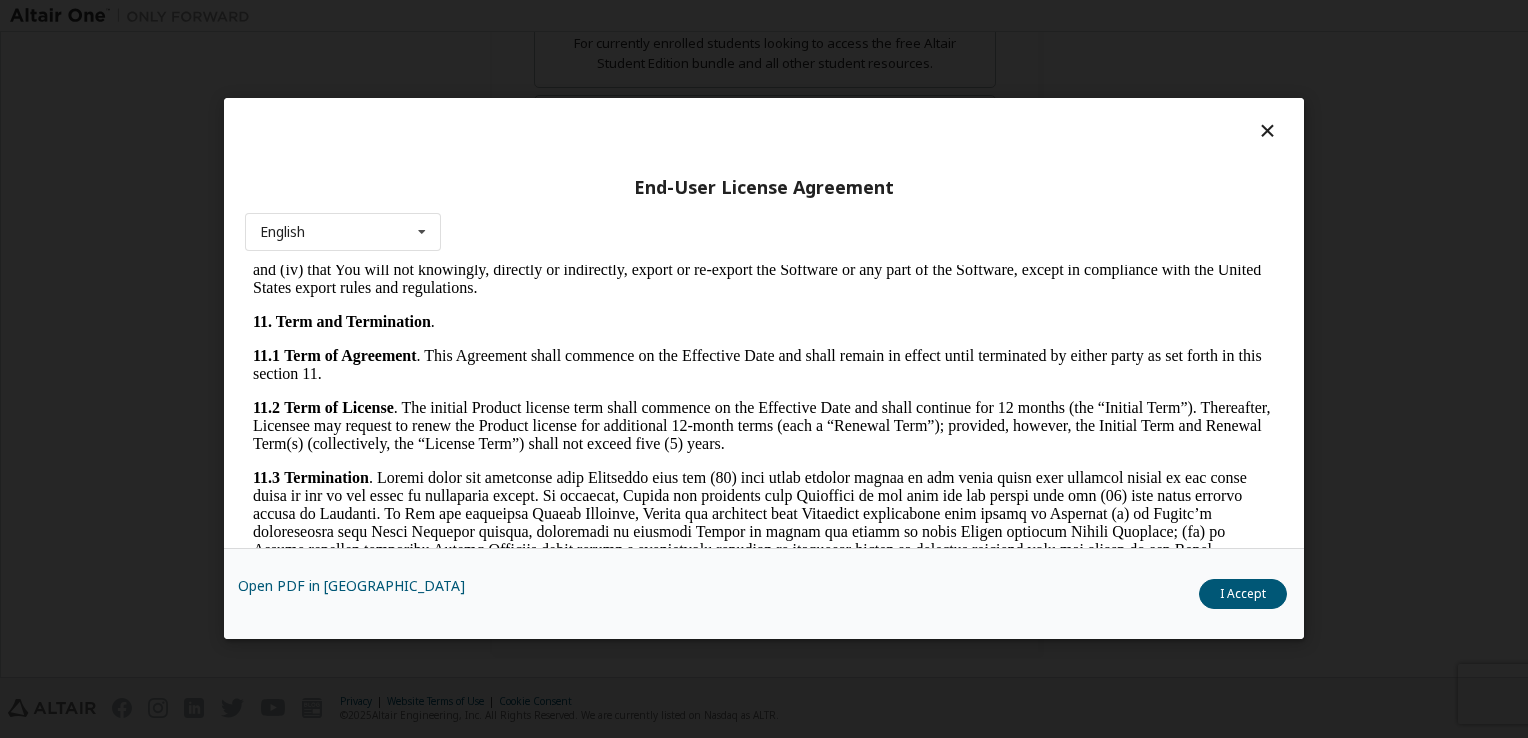 scroll, scrollTop: 3356, scrollLeft: 0, axis: vertical 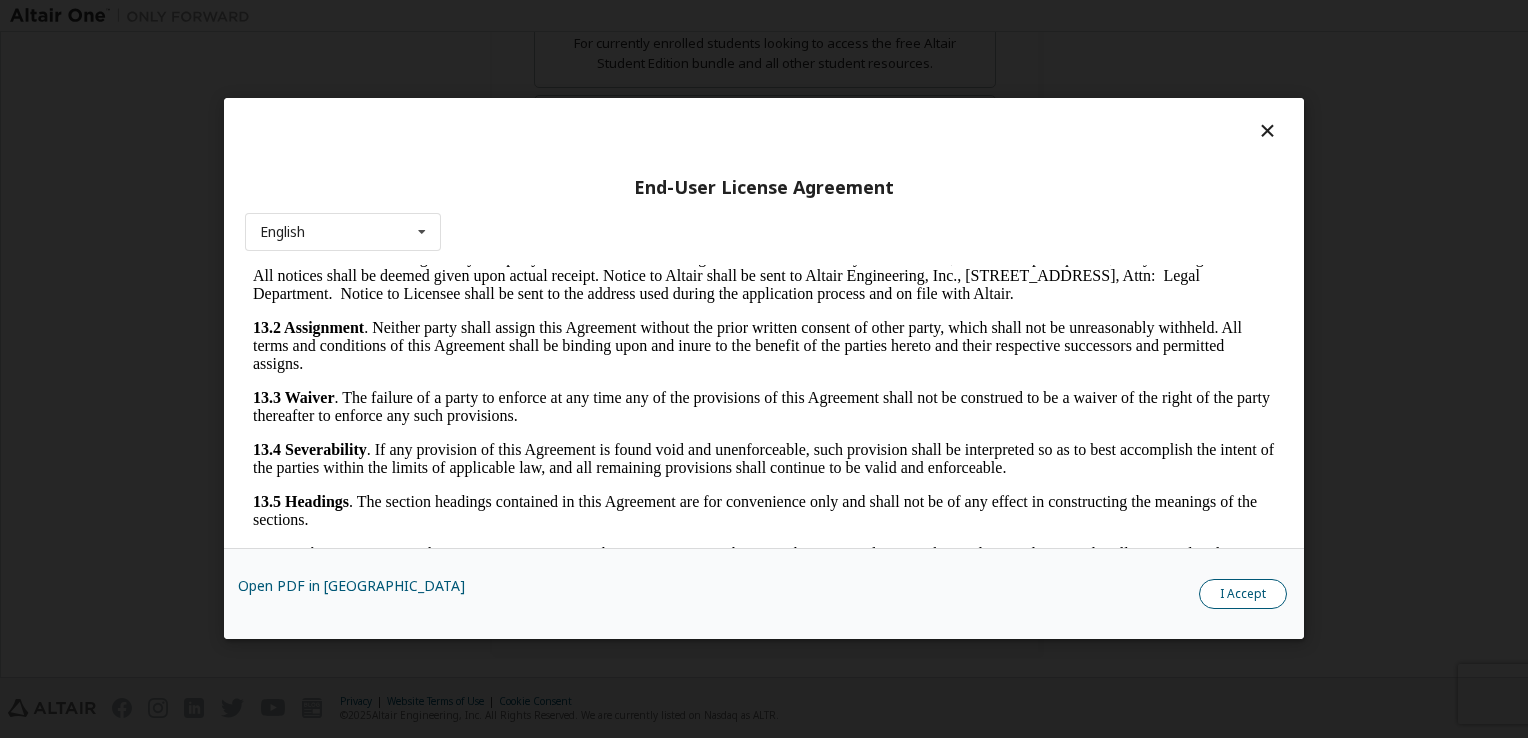 click on "I Accept" at bounding box center (1243, 595) 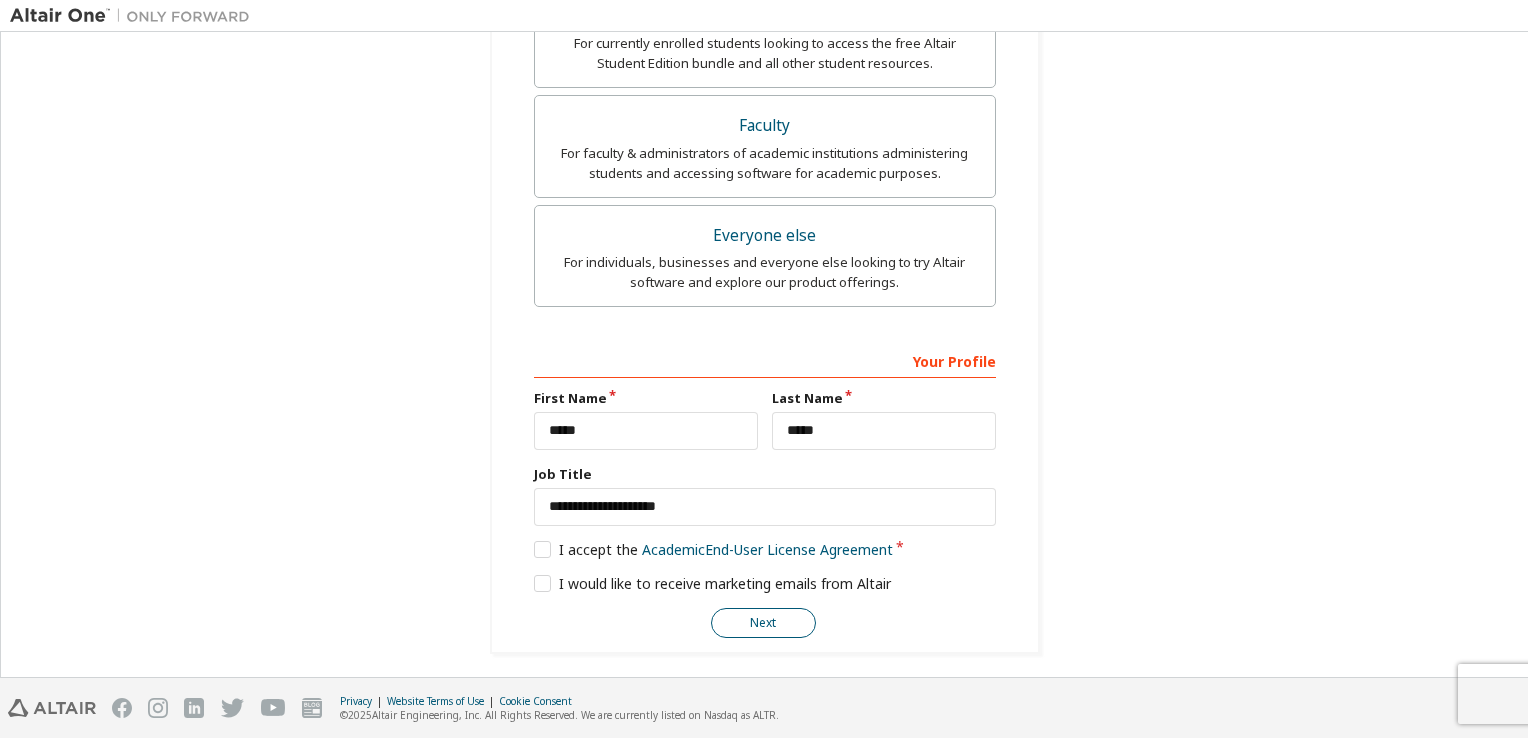 click on "Next" at bounding box center (763, 623) 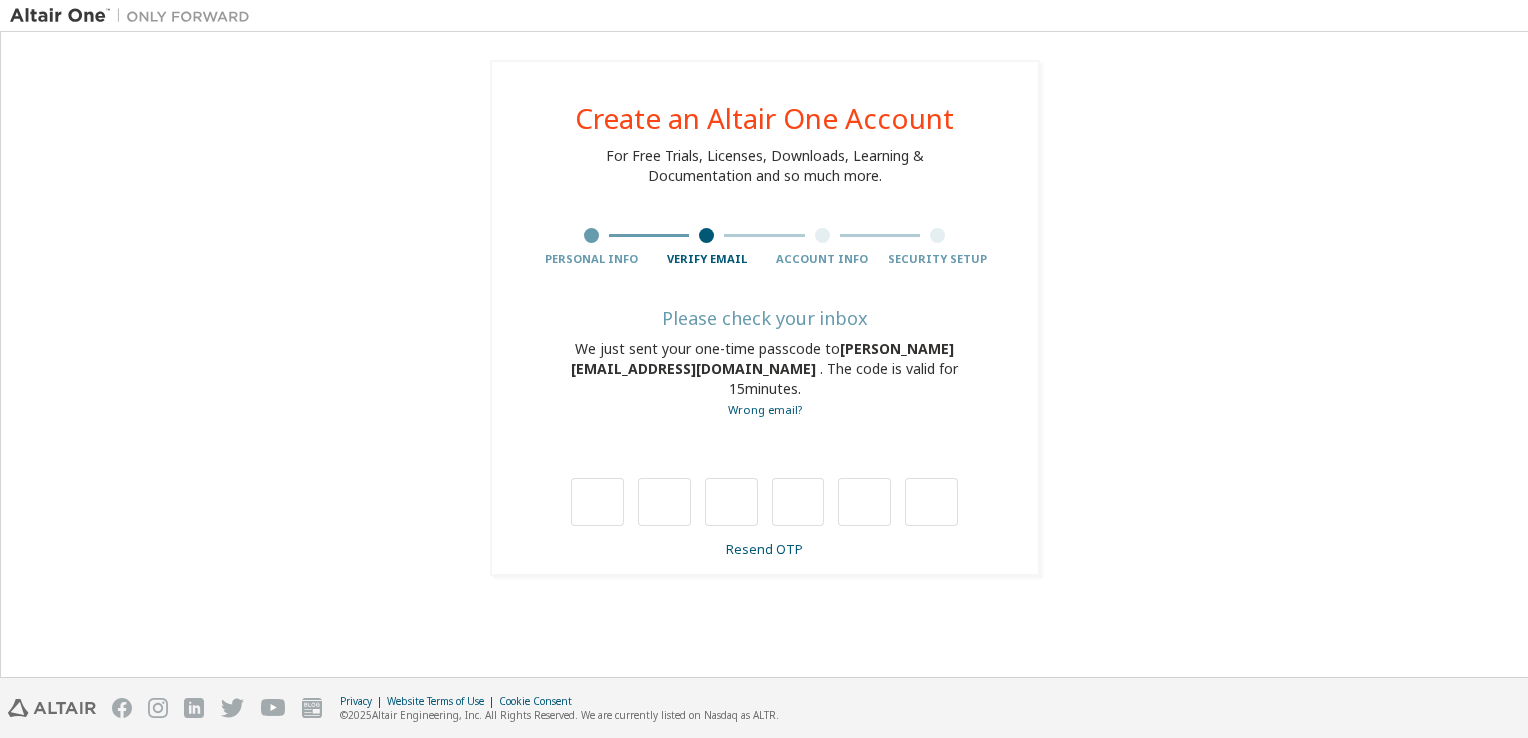 scroll, scrollTop: 0, scrollLeft: 0, axis: both 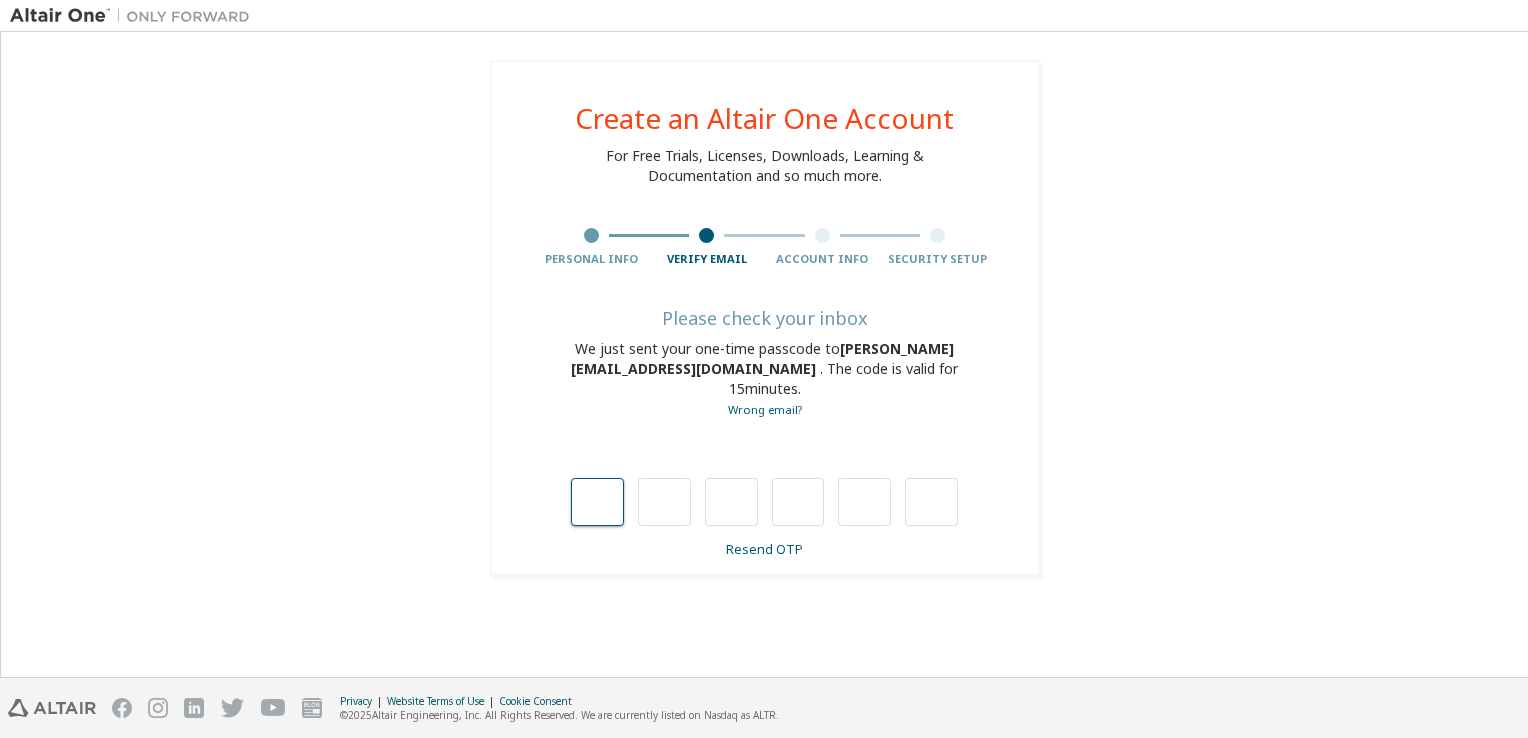 click at bounding box center [597, 502] 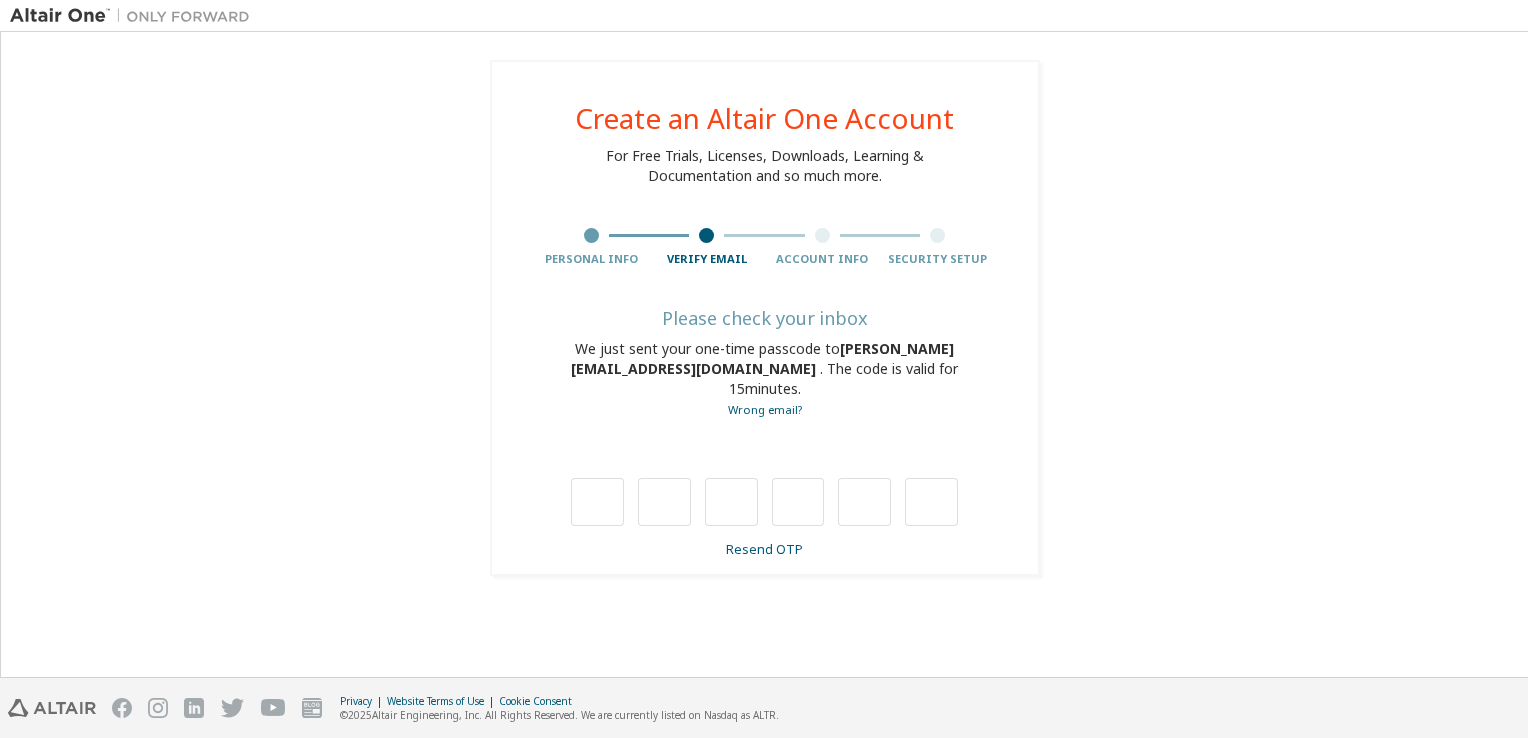 type on "*" 